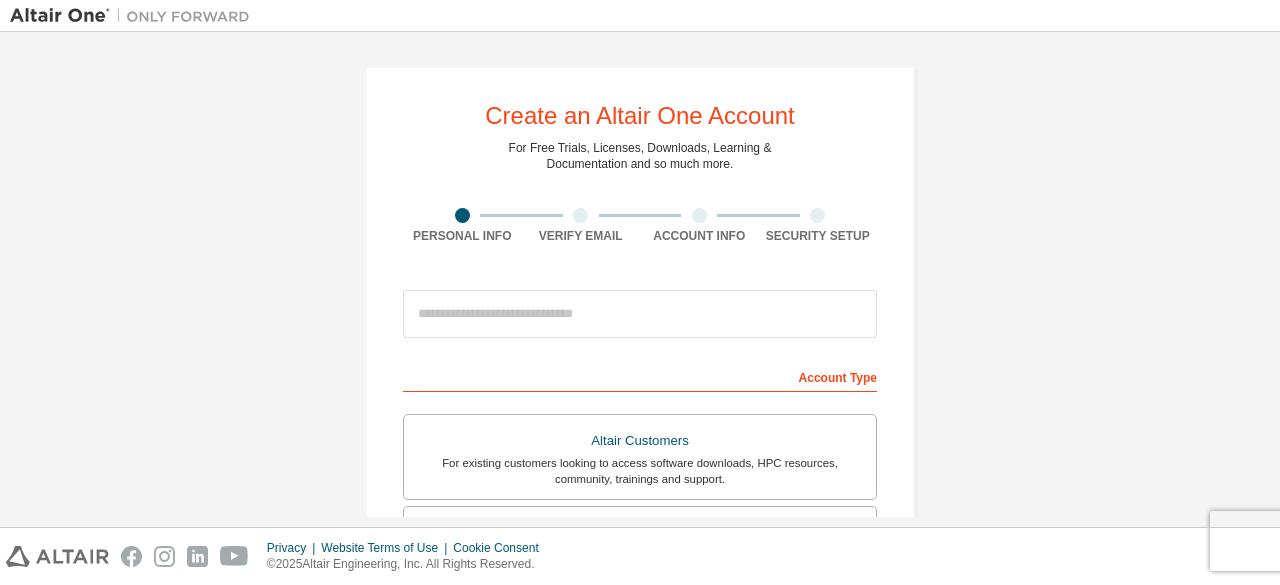 scroll, scrollTop: 0, scrollLeft: 0, axis: both 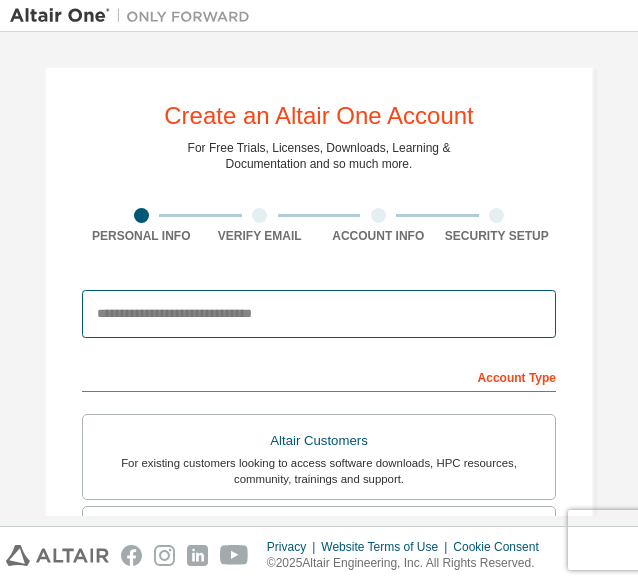 click at bounding box center [319, 314] 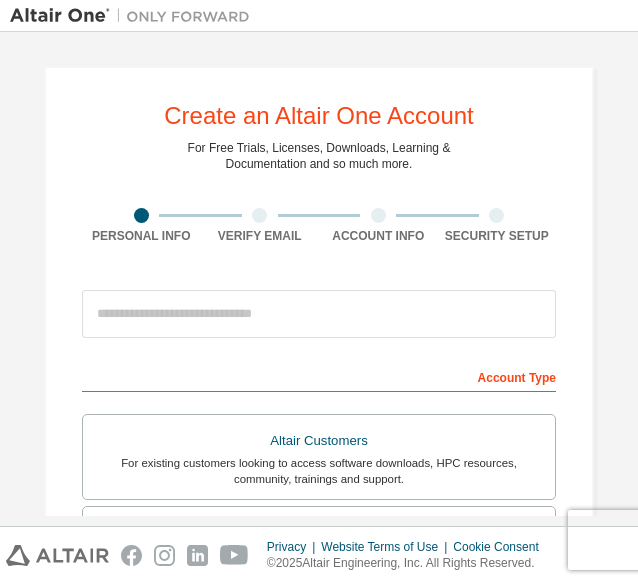 scroll, scrollTop: 0, scrollLeft: 0, axis: both 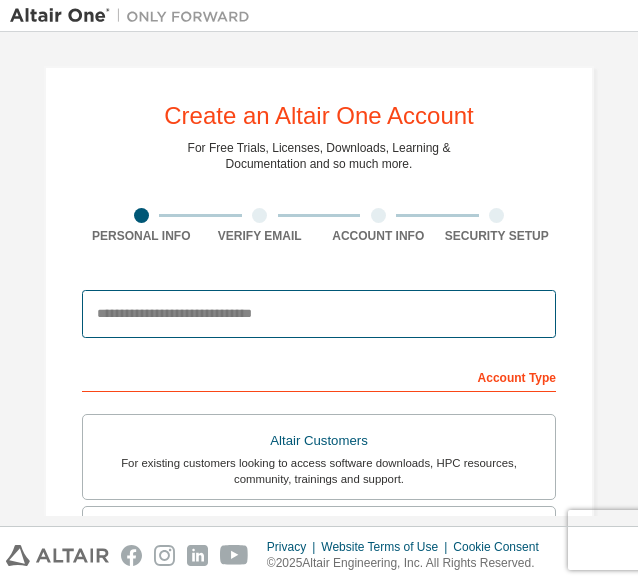 click at bounding box center [319, 314] 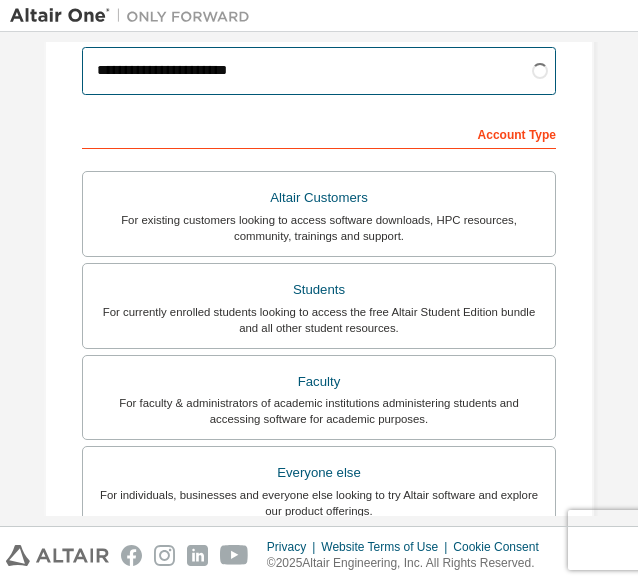scroll, scrollTop: 260, scrollLeft: 0, axis: vertical 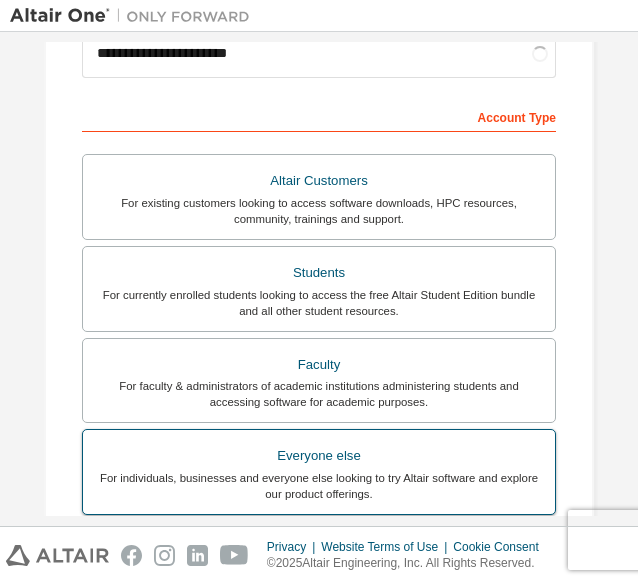 click on "Everyone else" at bounding box center [319, 456] 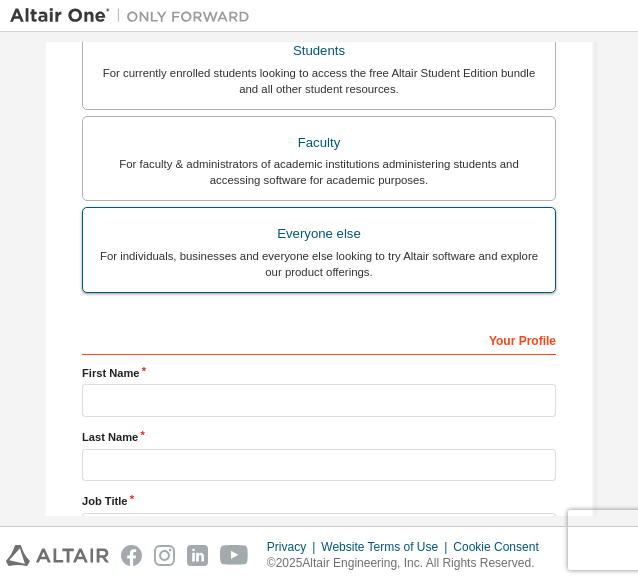 scroll, scrollTop: 524, scrollLeft: 0, axis: vertical 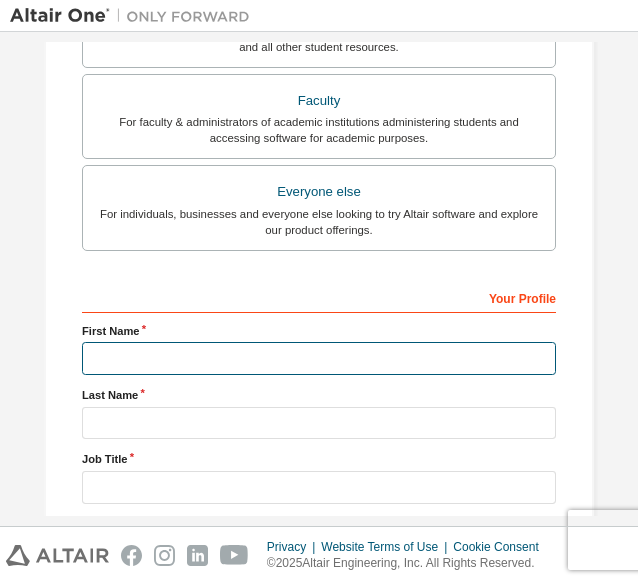 click at bounding box center [319, 358] 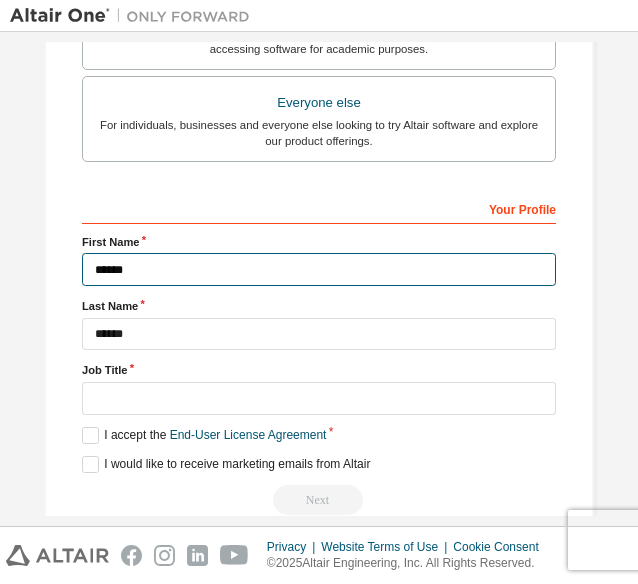 scroll, scrollTop: 614, scrollLeft: 0, axis: vertical 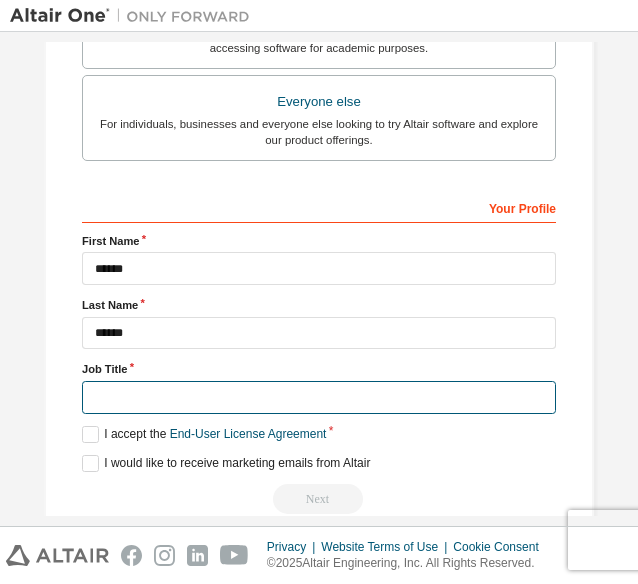 click at bounding box center (319, 397) 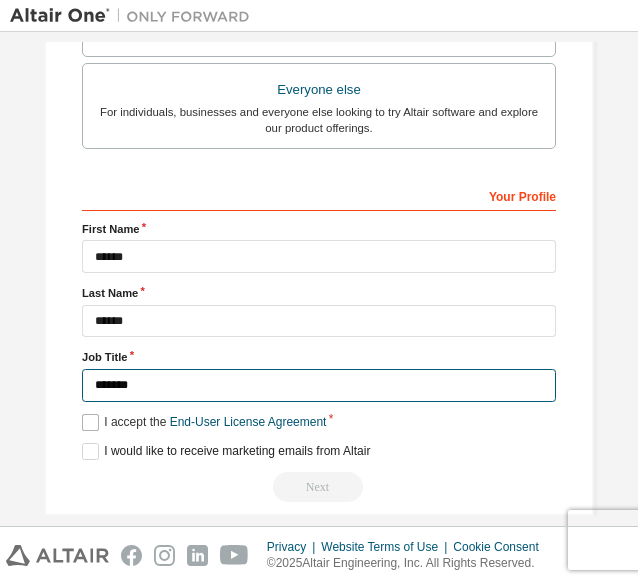 type on "*******" 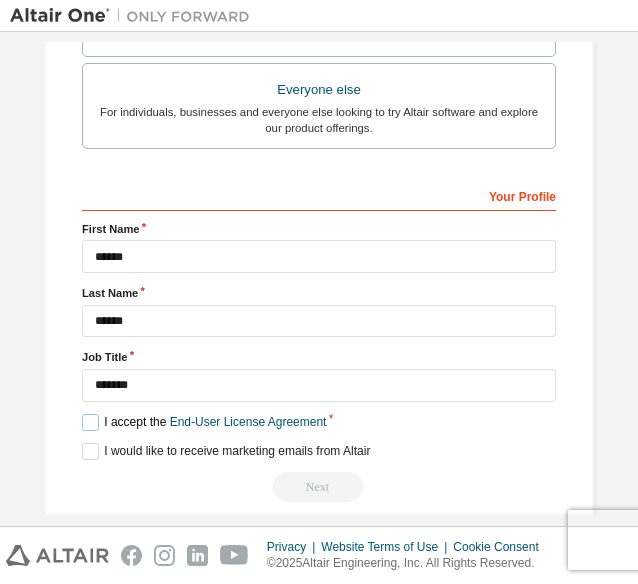 click on "I accept the    End-User License Agreement" at bounding box center (204, 422) 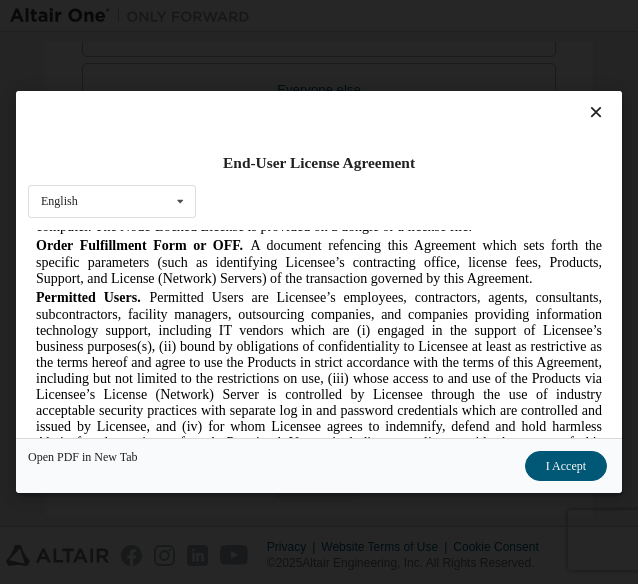 scroll, scrollTop: 1725, scrollLeft: 0, axis: vertical 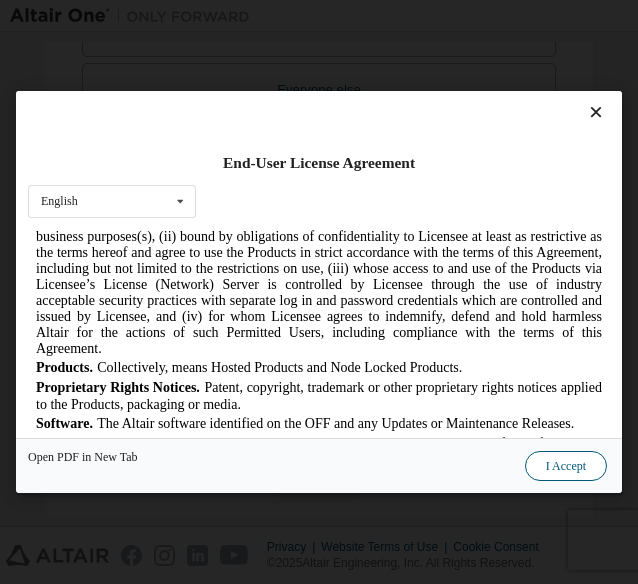 click on "I Accept" at bounding box center (566, 466) 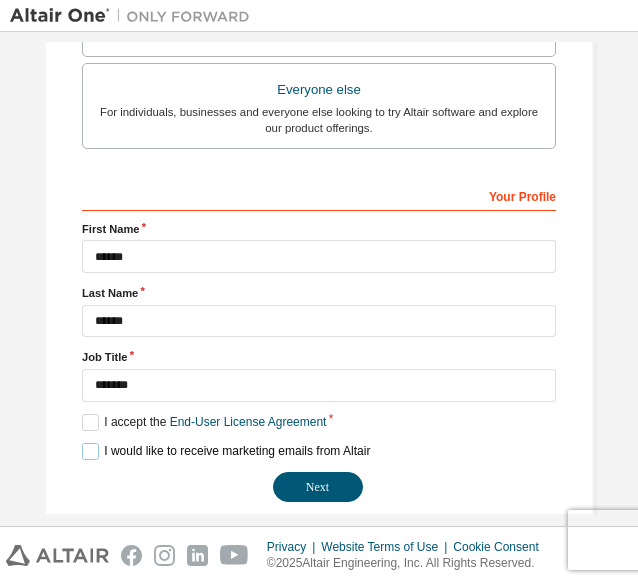 click on "I would like to receive marketing emails from Altair" at bounding box center [226, 451] 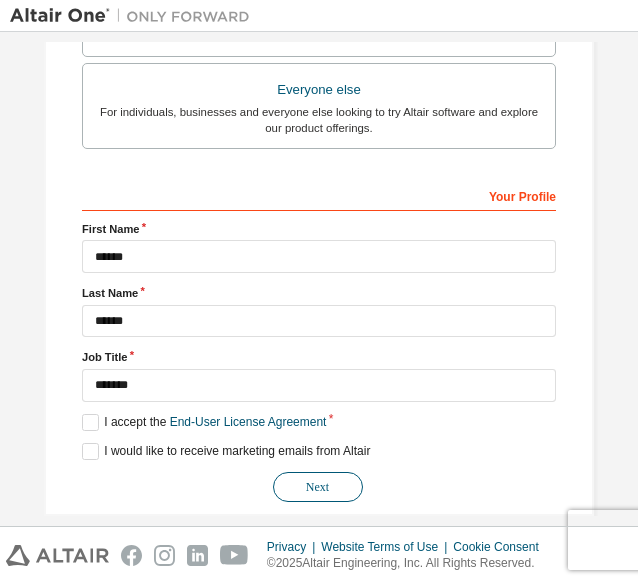 click on "Next" at bounding box center [318, 487] 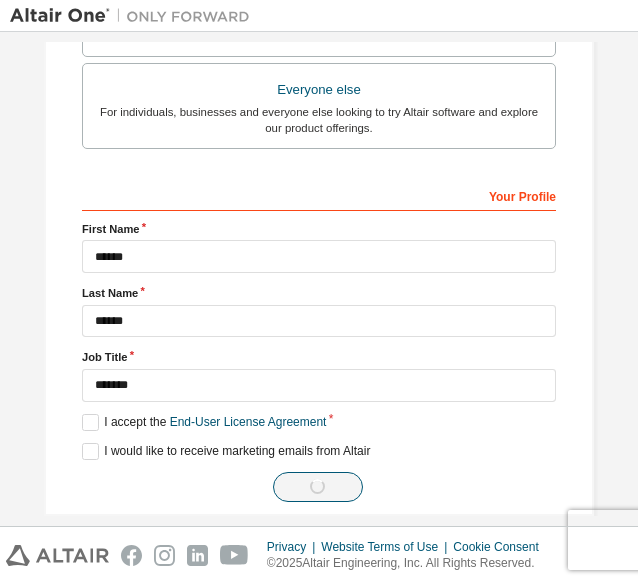 scroll, scrollTop: 1, scrollLeft: 0, axis: vertical 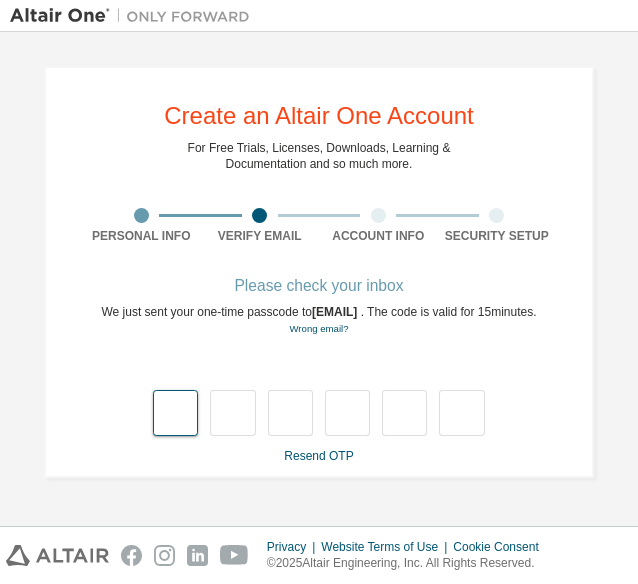 type on "*" 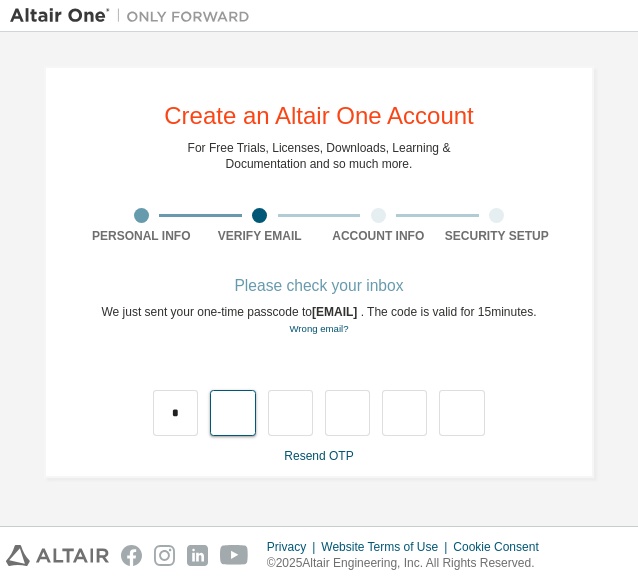 type on "*" 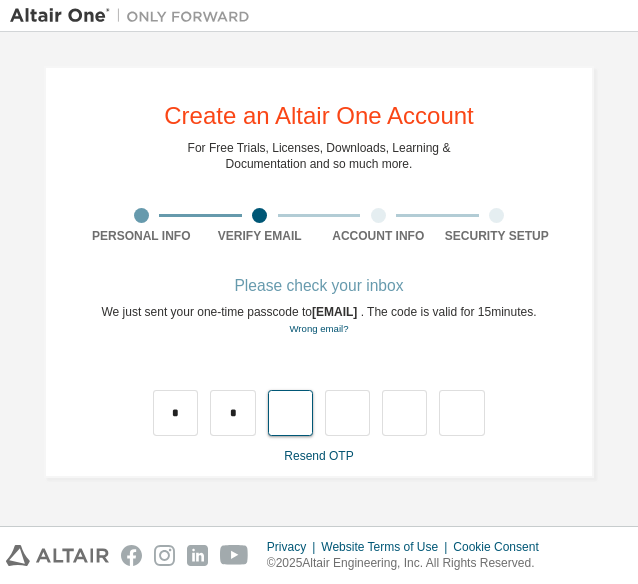 type on "*" 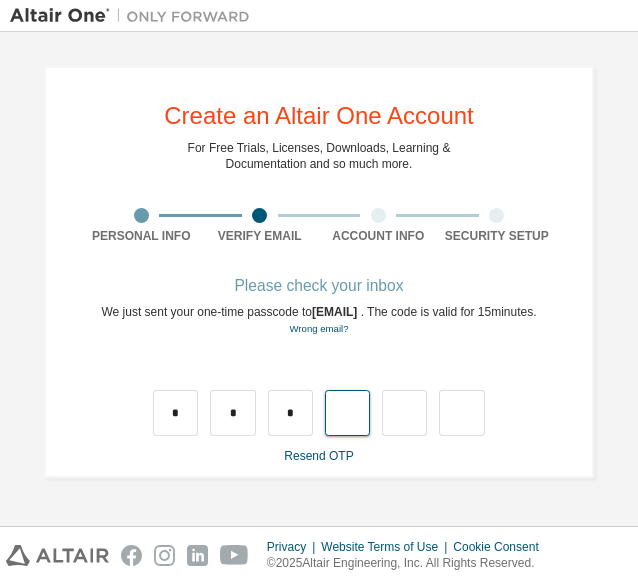 type on "*" 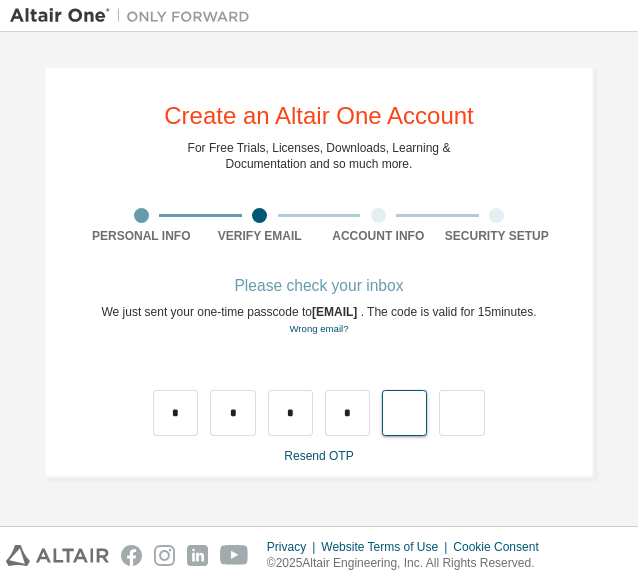 type on "*" 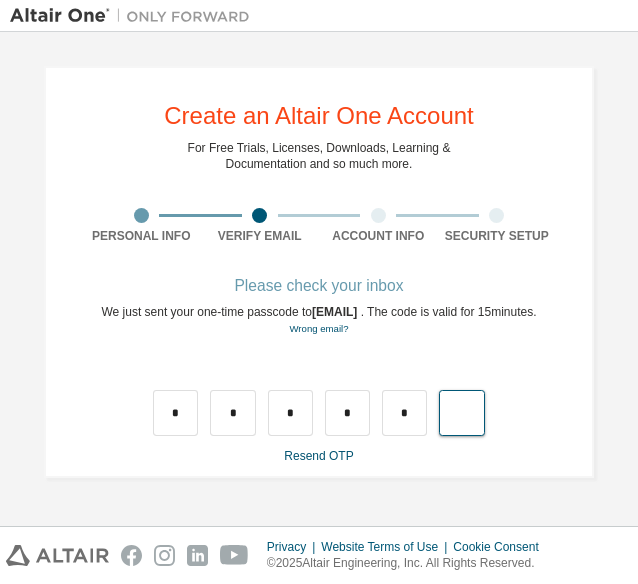 type on "*" 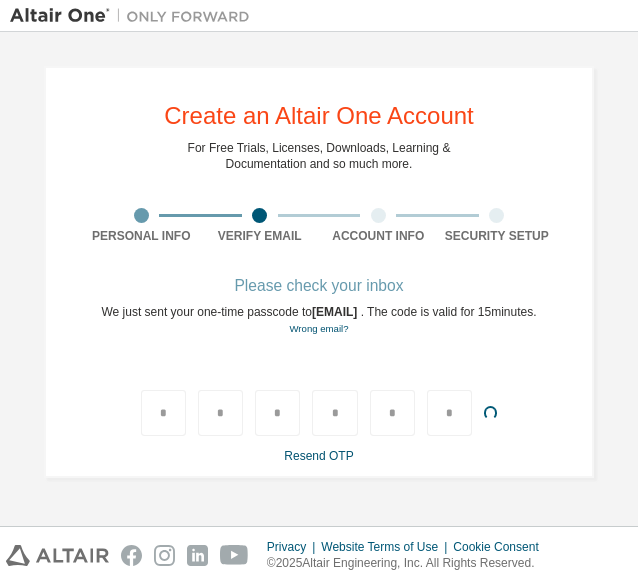 type 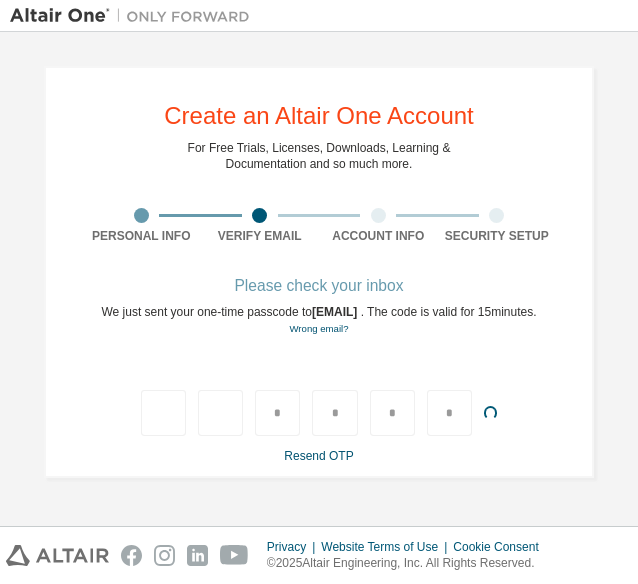 type 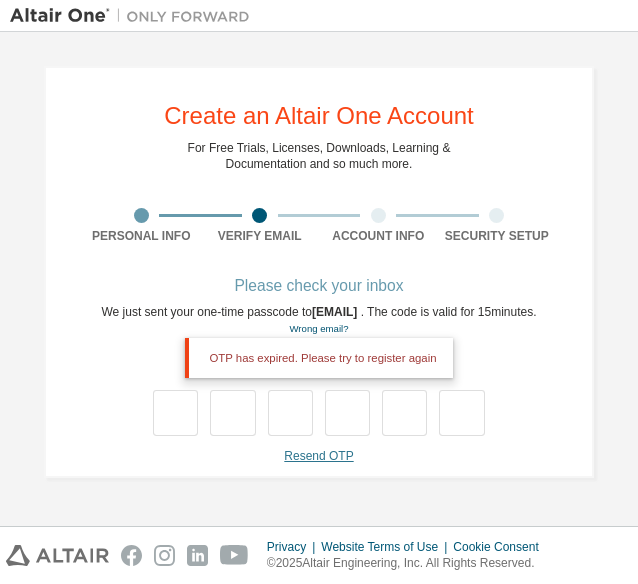 click on "Resend OTP" at bounding box center (318, 456) 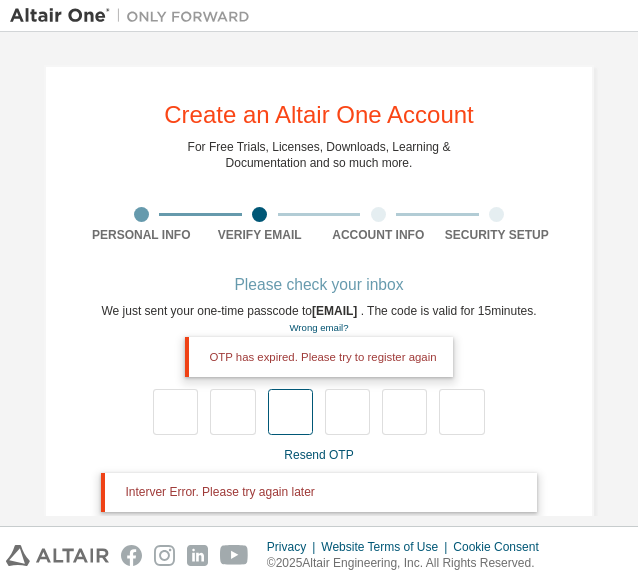 scroll, scrollTop: 50, scrollLeft: 0, axis: vertical 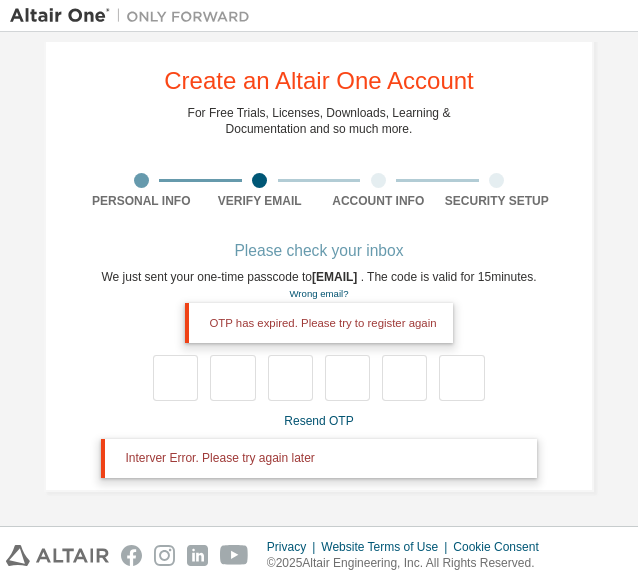 click on "OTP has expired. Please try to register again" at bounding box center (318, 357) 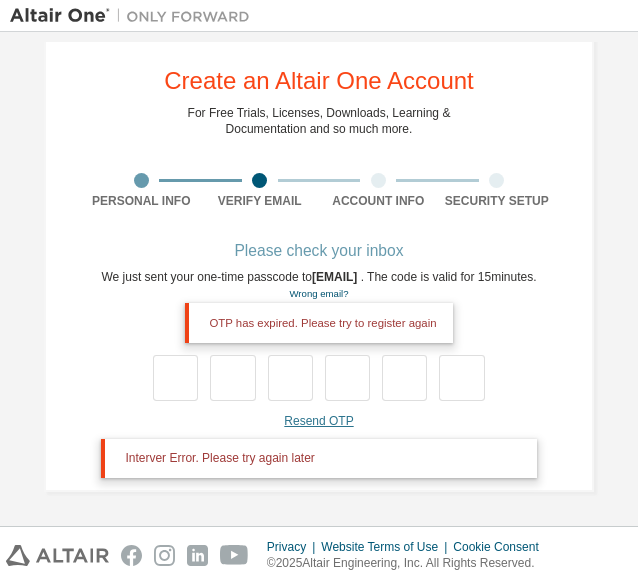 click on "Resend OTP" at bounding box center (318, 421) 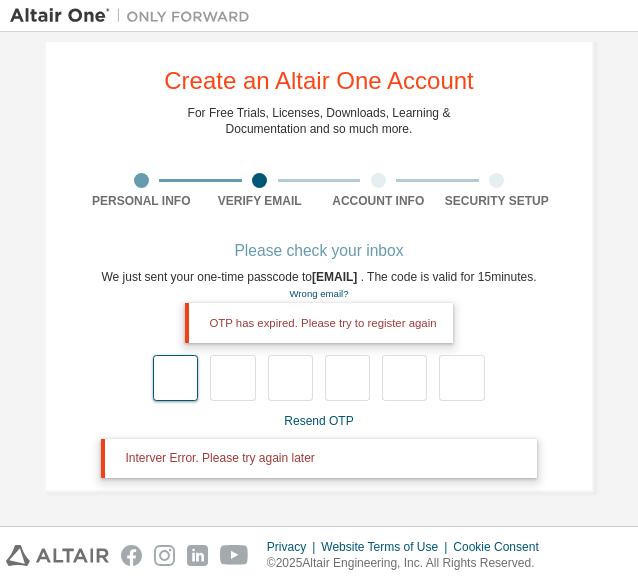 click at bounding box center (175, 378) 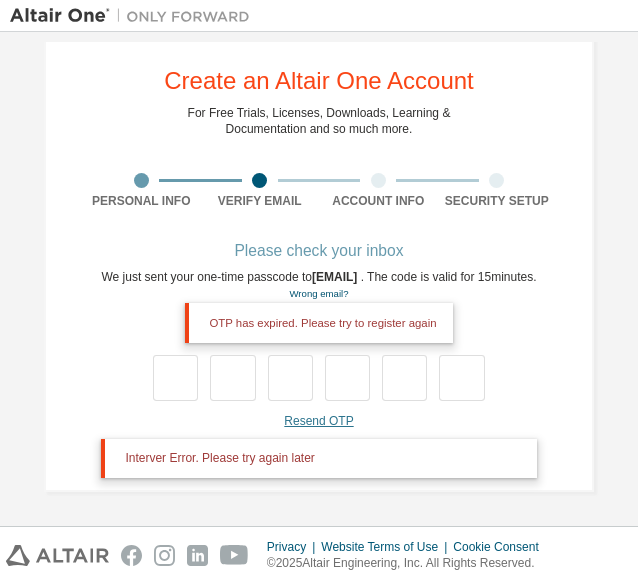 click on "Resend OTP" at bounding box center [318, 421] 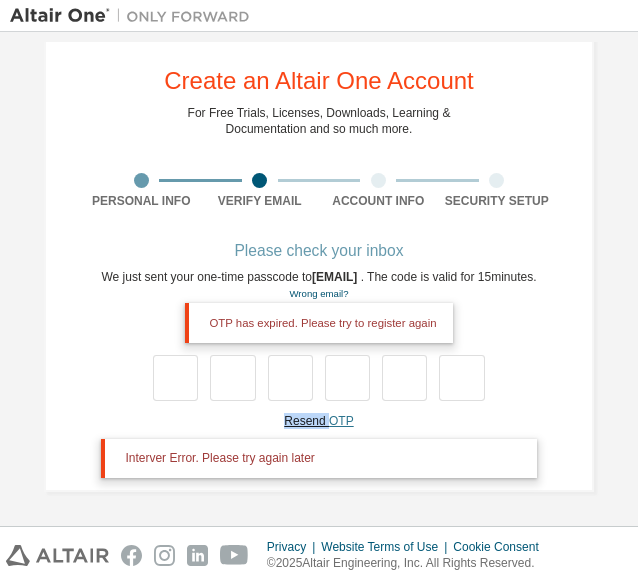 click on "Resend OTP" at bounding box center (318, 421) 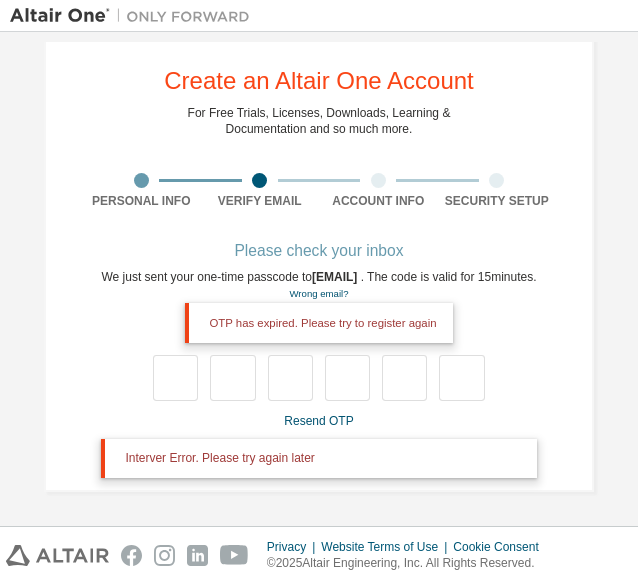 click on "Resend OTP  Interver Error. Please try again later" at bounding box center [318, 445] 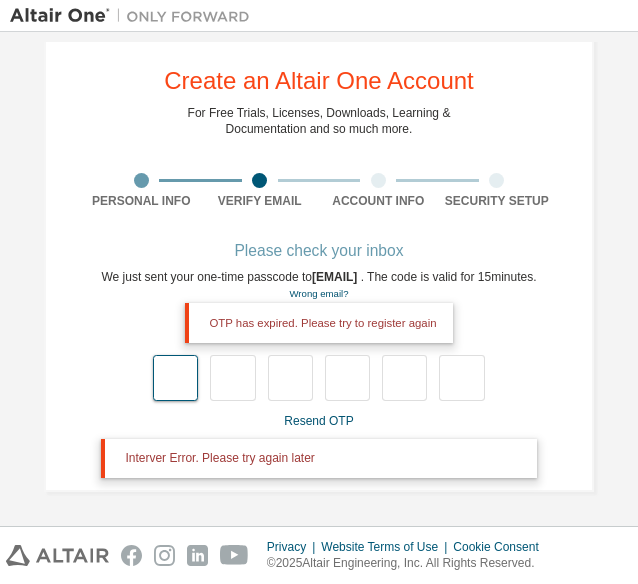 click at bounding box center (175, 378) 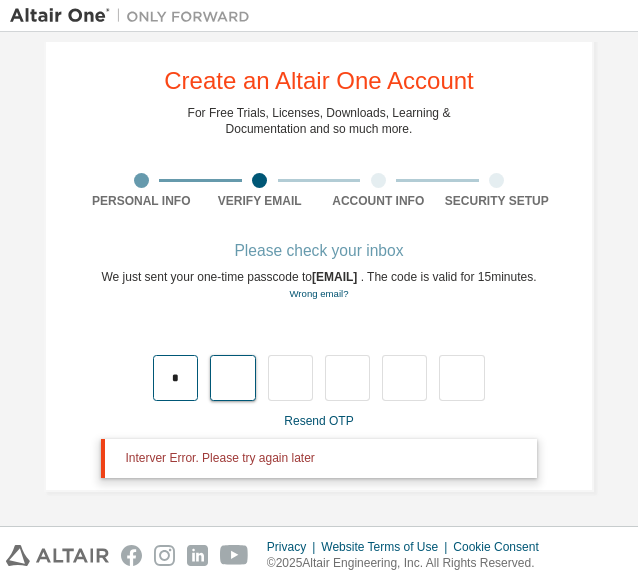 type on "*" 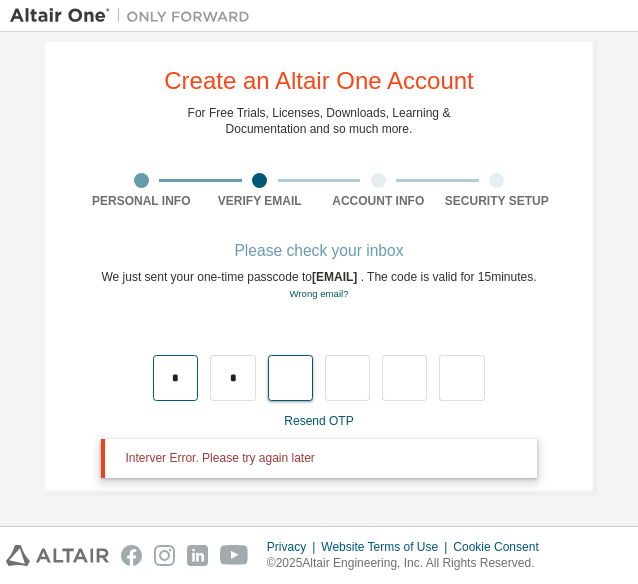 type on "*" 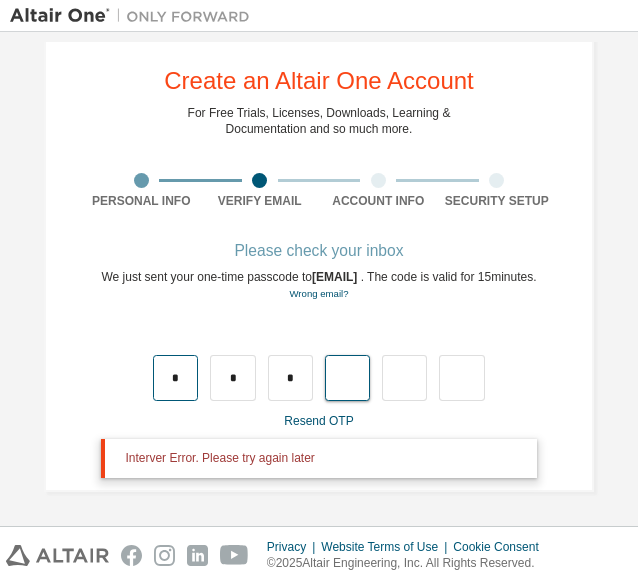 type on "*" 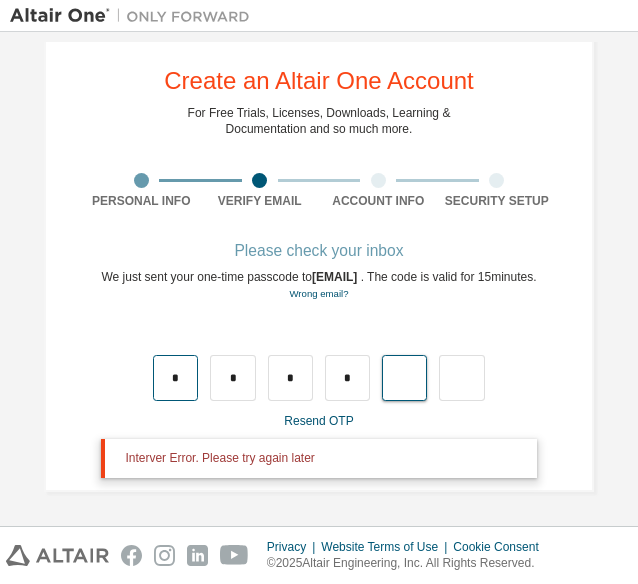 type on "*" 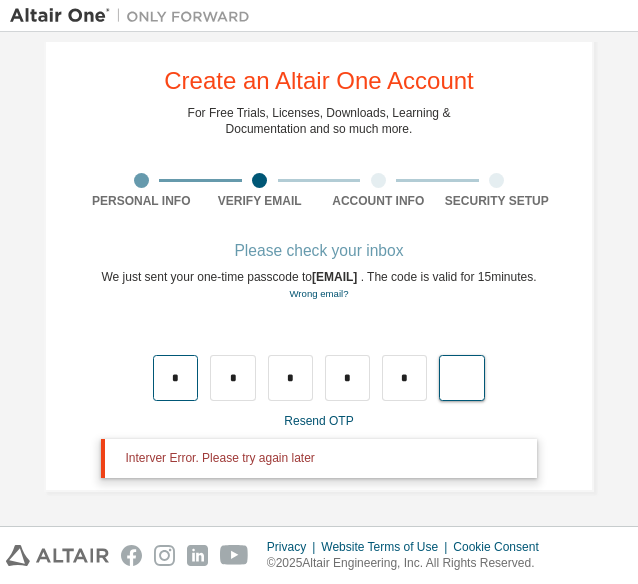 type on "*" 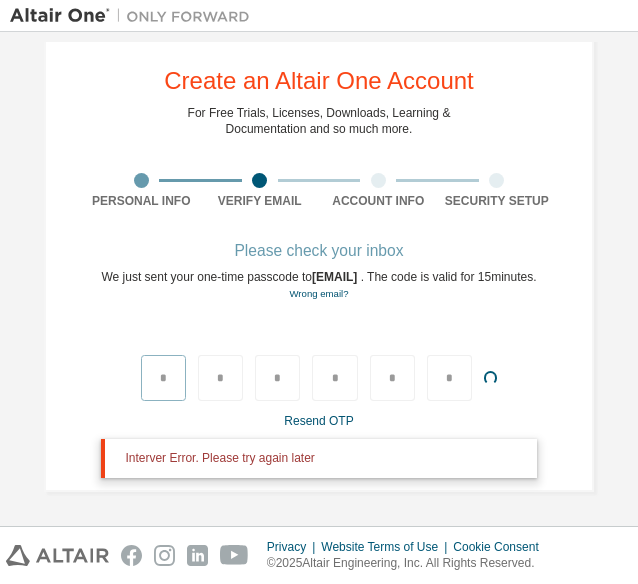type 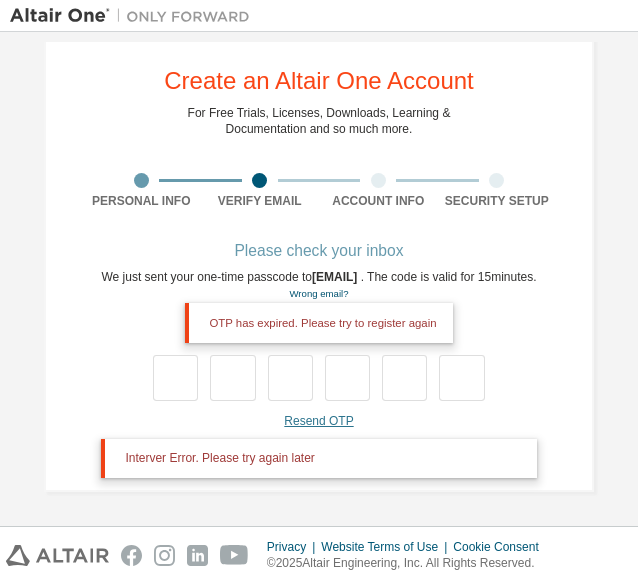 click on "Resend OTP" at bounding box center (318, 421) 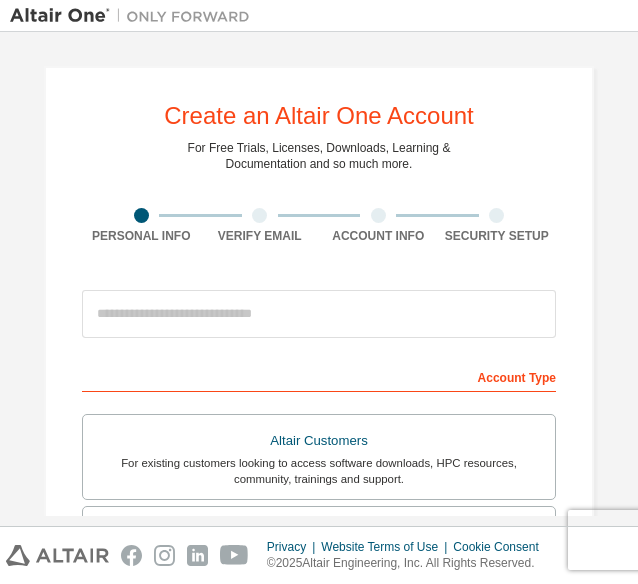 scroll, scrollTop: 0, scrollLeft: 0, axis: both 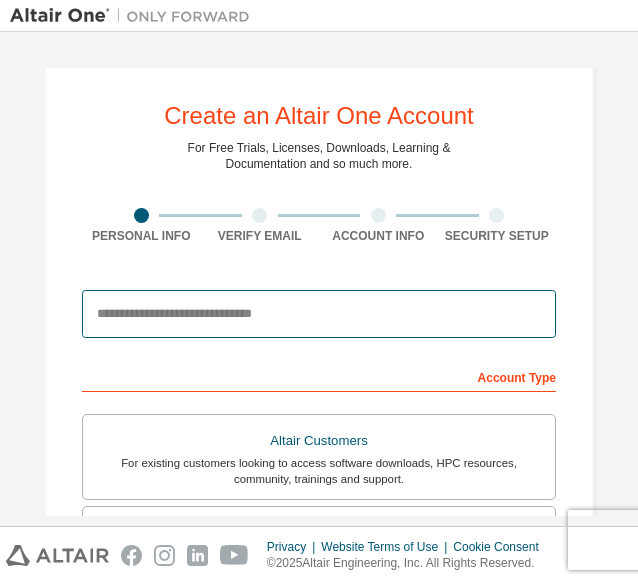click at bounding box center [319, 314] 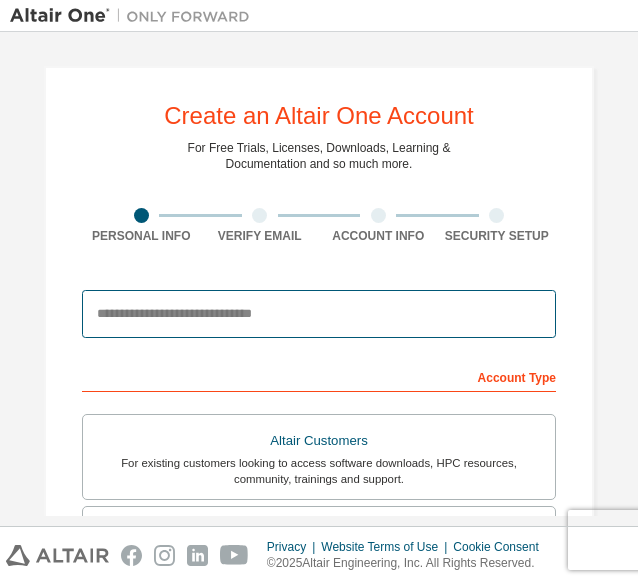 type on "**********" 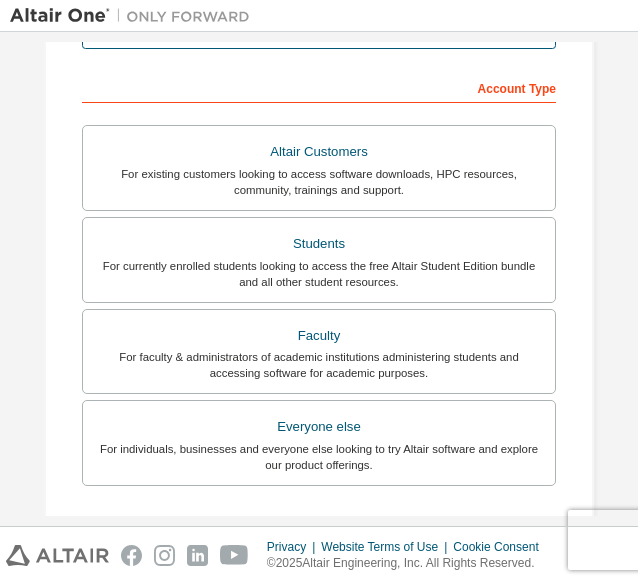 scroll, scrollTop: 374, scrollLeft: 0, axis: vertical 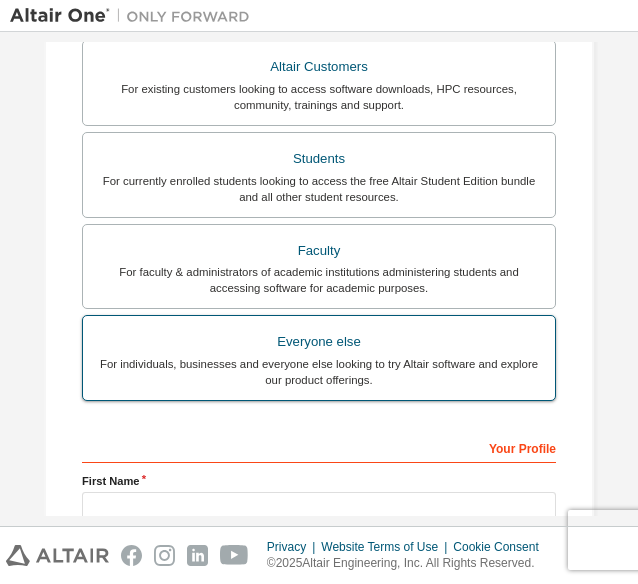 click on "Everyone else" at bounding box center [319, 342] 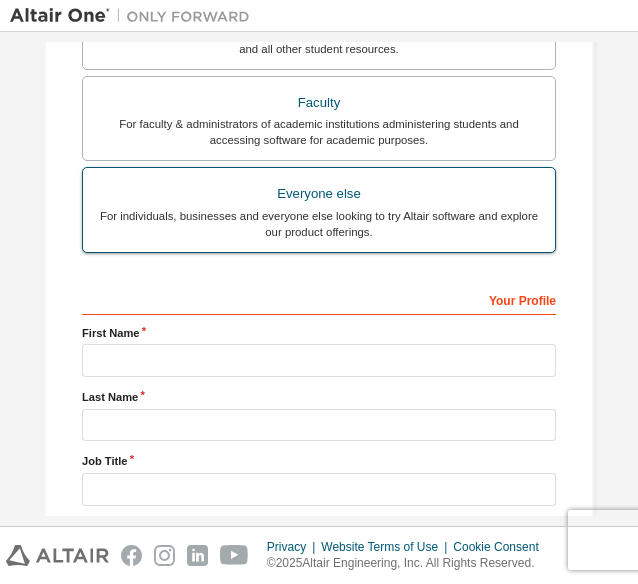 scroll, scrollTop: 564, scrollLeft: 0, axis: vertical 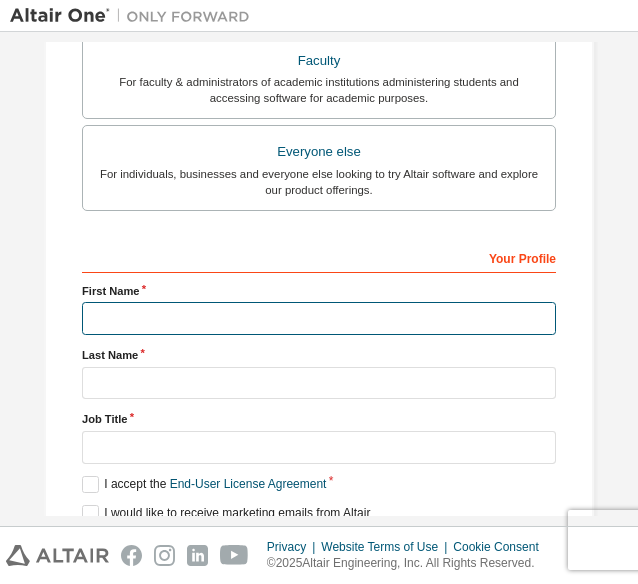 drag, startPoint x: 200, startPoint y: 307, endPoint x: 200, endPoint y: 365, distance: 58 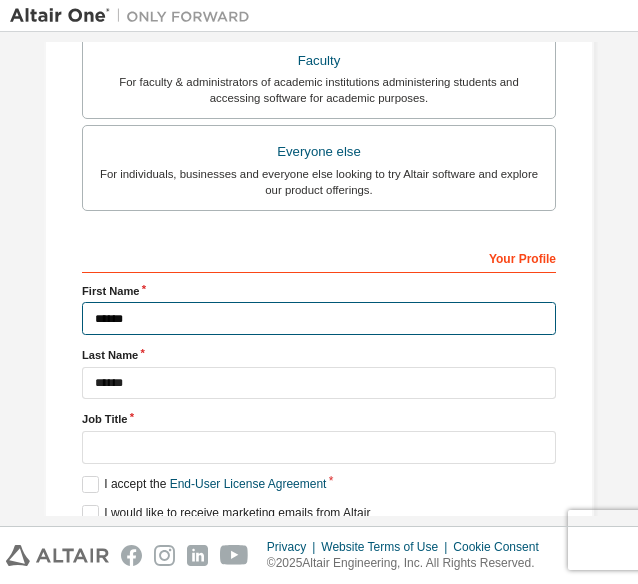 scroll, scrollTop: 644, scrollLeft: 0, axis: vertical 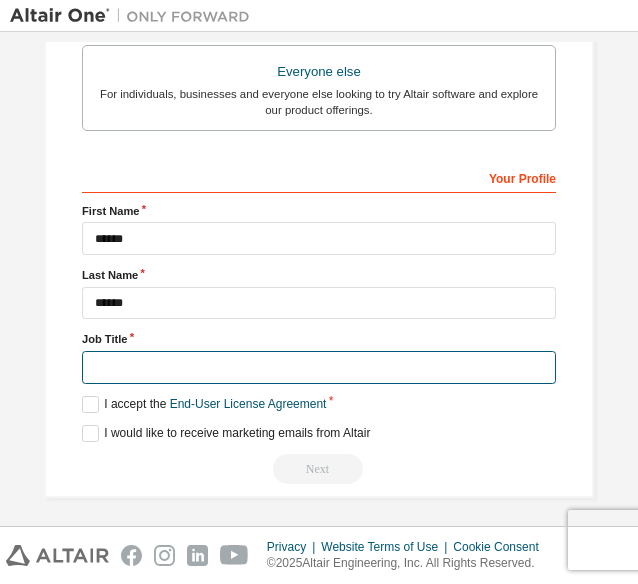 click at bounding box center (319, 367) 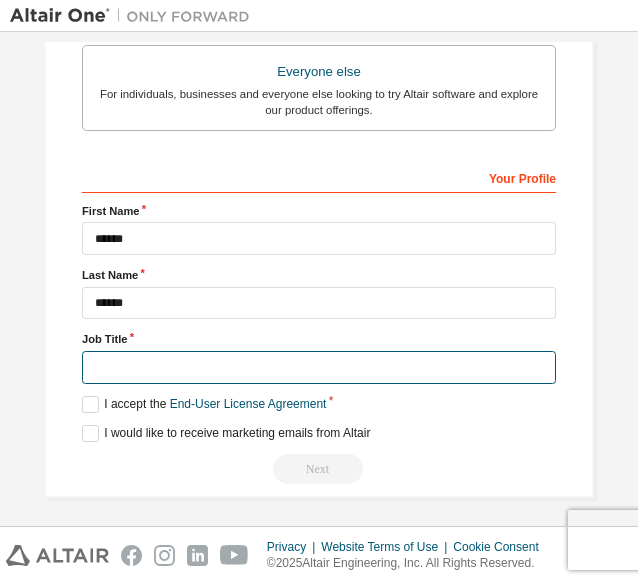 type on "*******" 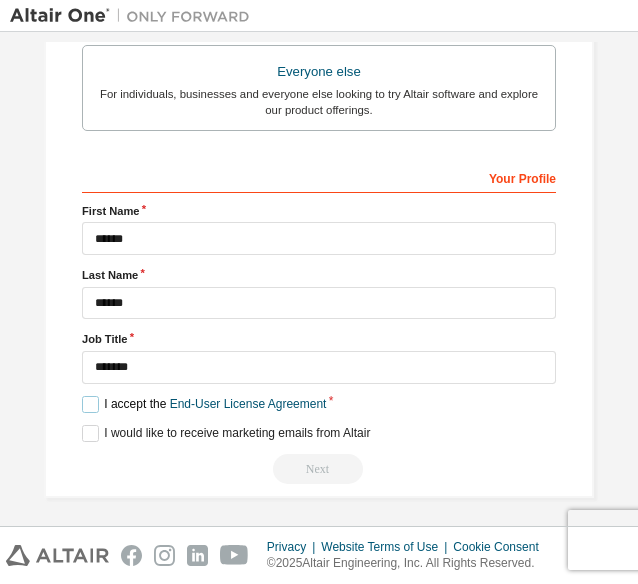 click on "I accept the    End-User License Agreement" at bounding box center [204, 404] 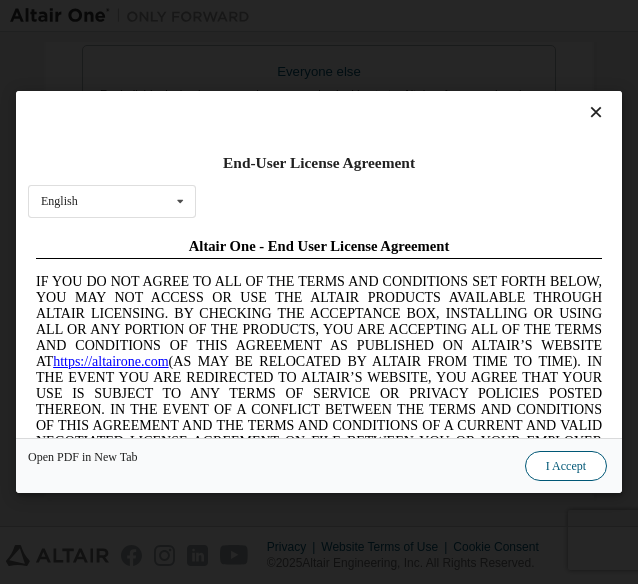 scroll, scrollTop: 0, scrollLeft: 0, axis: both 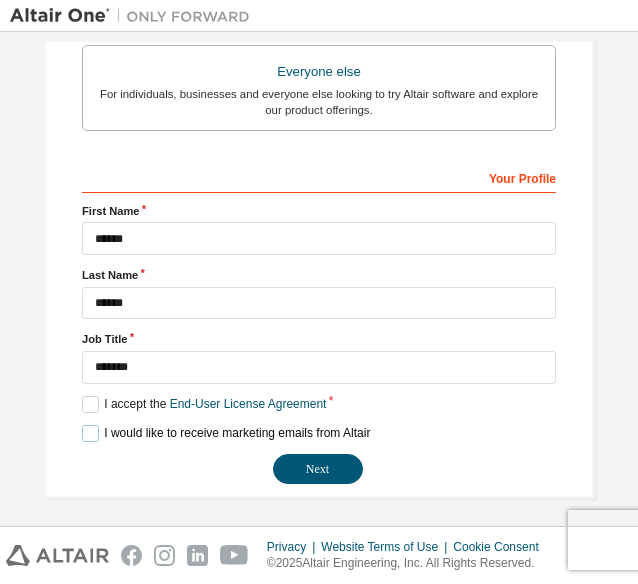 click on "I would like to receive marketing emails from Altair" at bounding box center (226, 433) 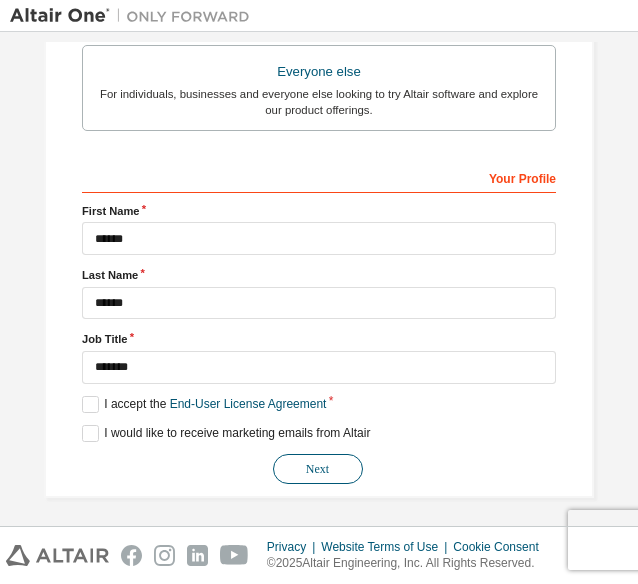 click on "Next" at bounding box center [318, 469] 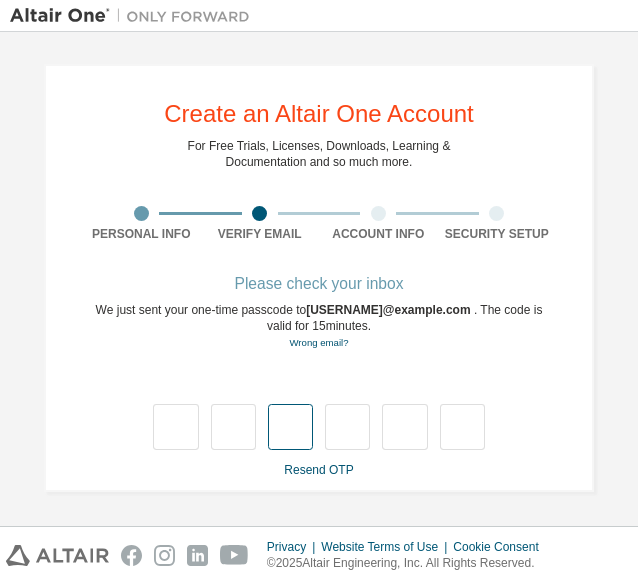 scroll, scrollTop: 1, scrollLeft: 0, axis: vertical 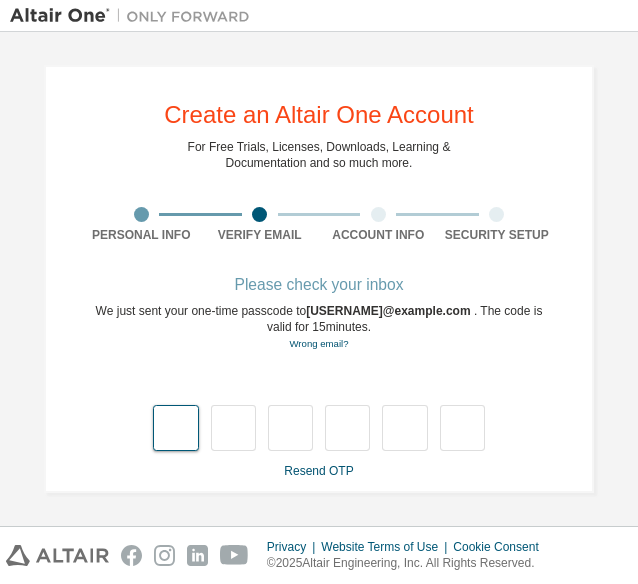 type on "*" 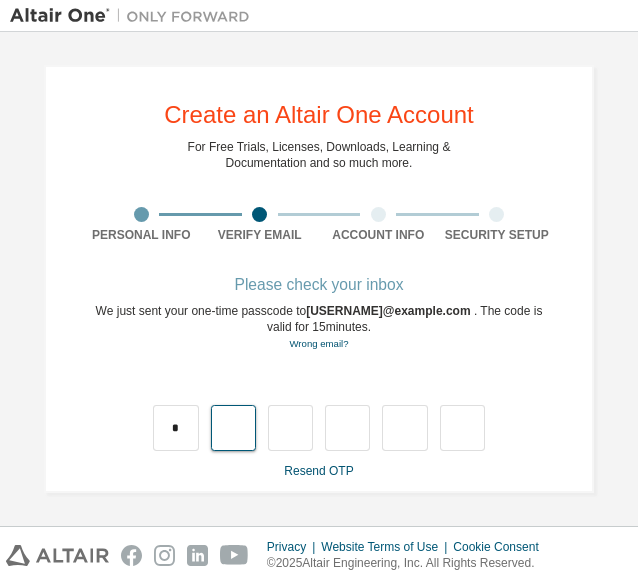 type on "*" 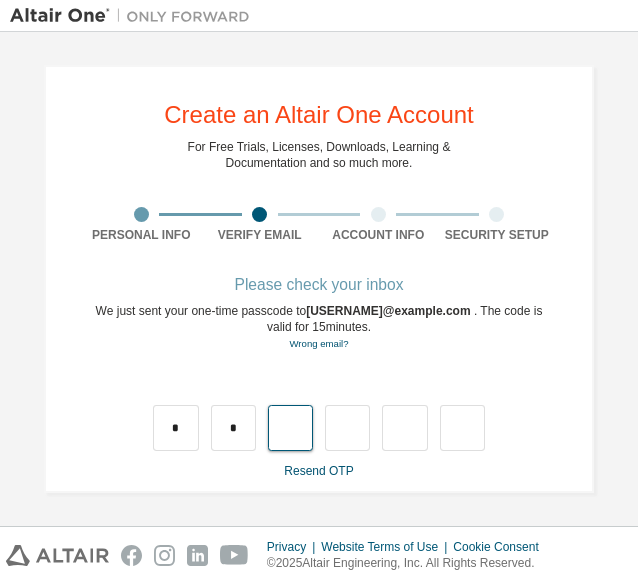 type on "*" 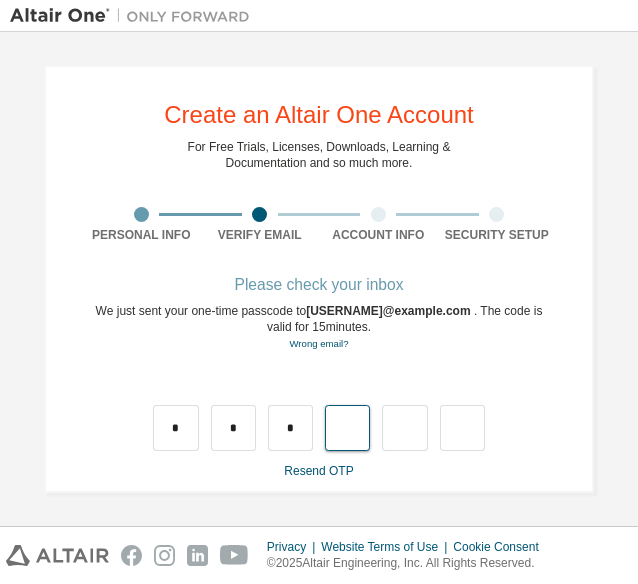 type on "*" 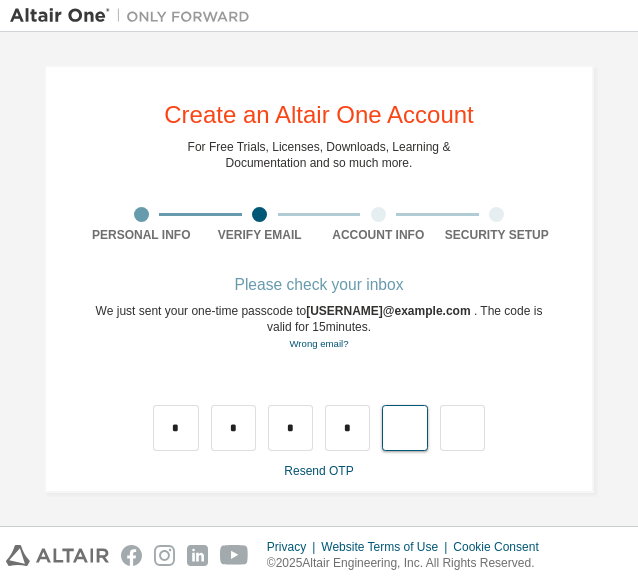 type on "*" 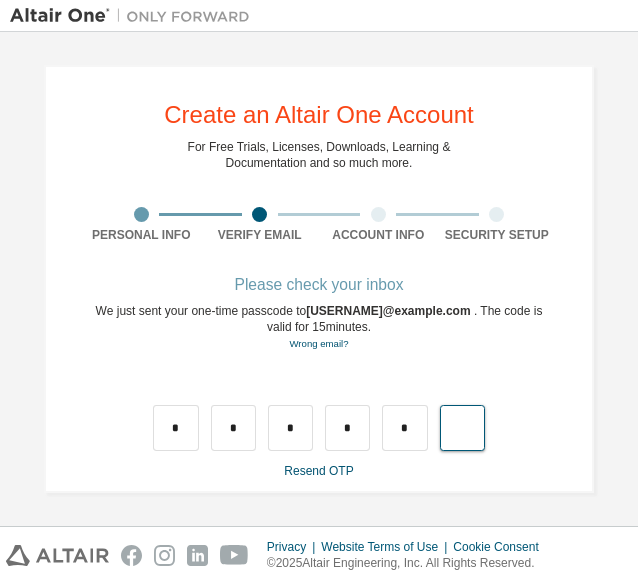 type on "*" 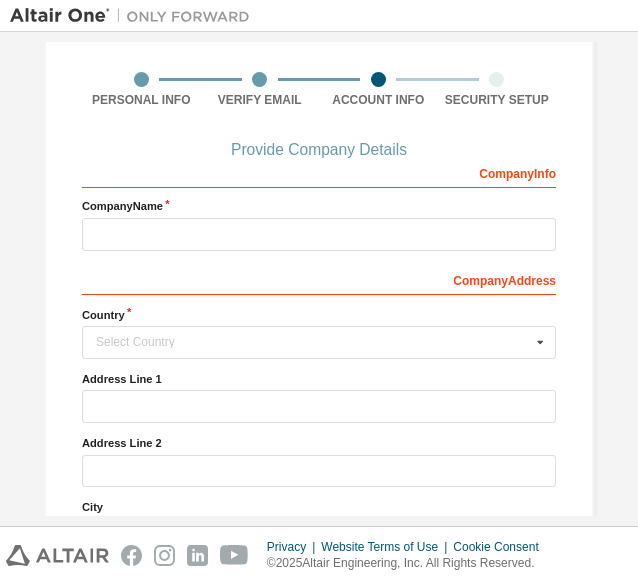 scroll, scrollTop: 138, scrollLeft: 0, axis: vertical 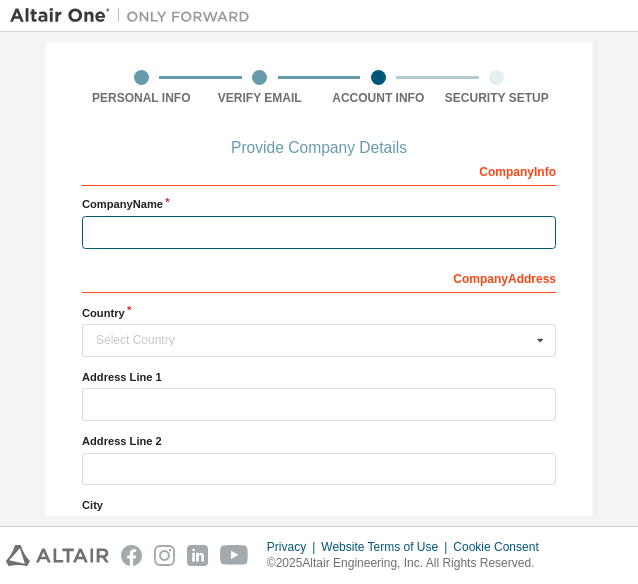 click at bounding box center [319, 232] 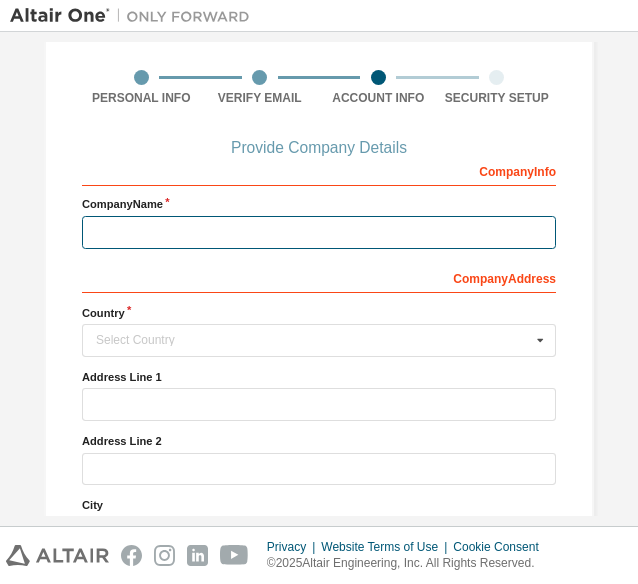 click at bounding box center [319, 232] 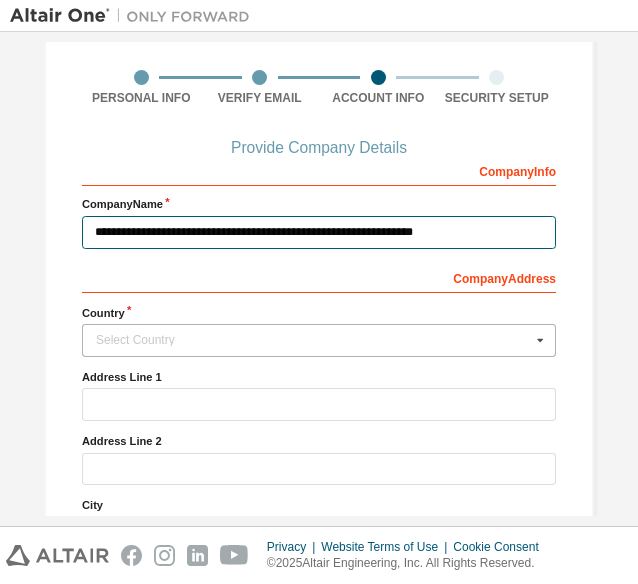 type on "**********" 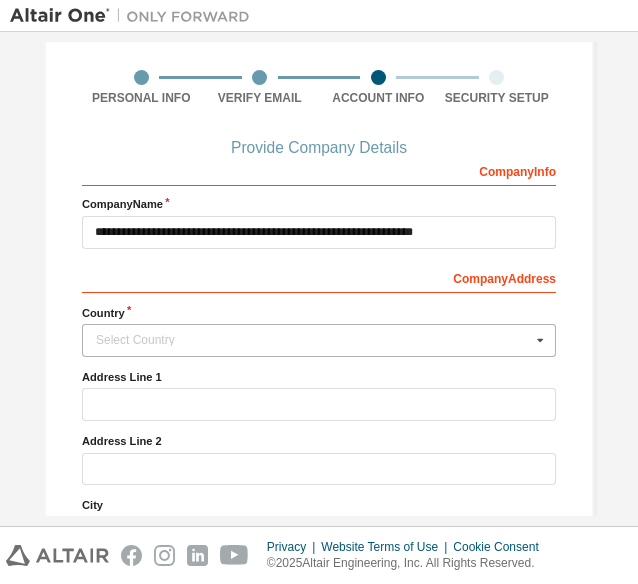 click on "Select Country" at bounding box center (313, 340) 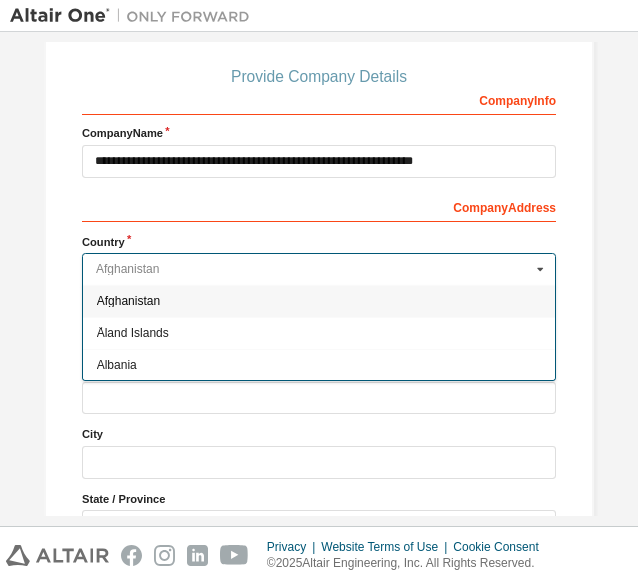 scroll, scrollTop: 210, scrollLeft: 0, axis: vertical 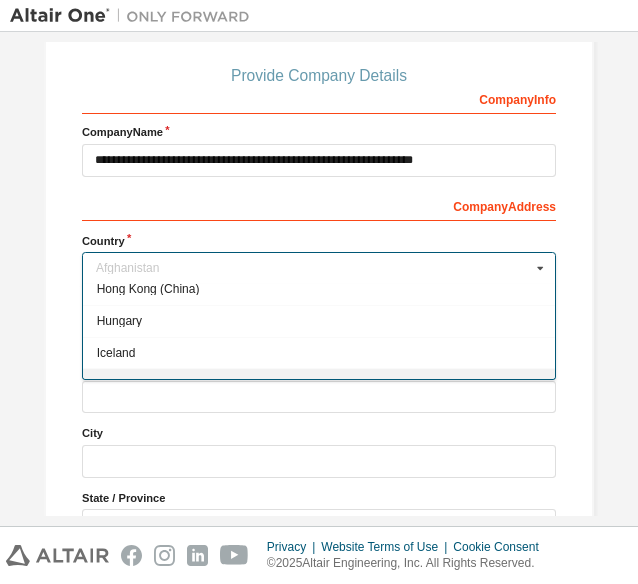 click on "India" at bounding box center [319, 384] 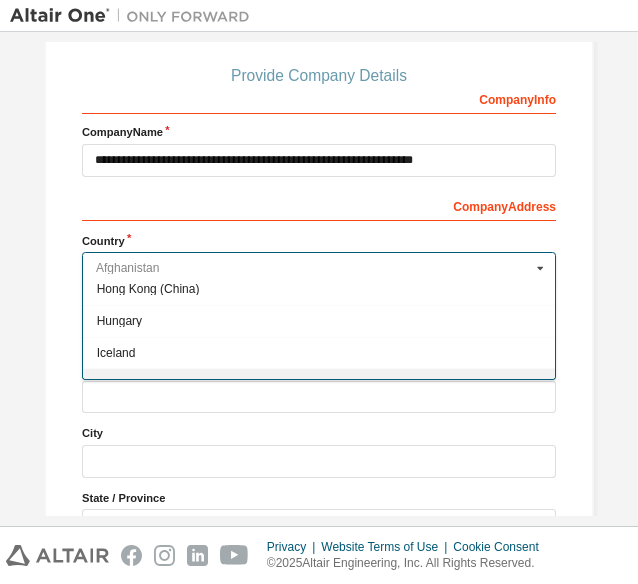 type on "***" 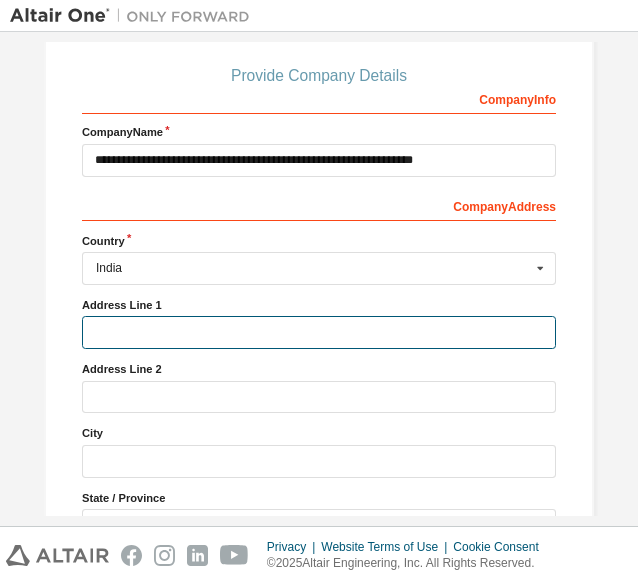 click at bounding box center [319, 332] 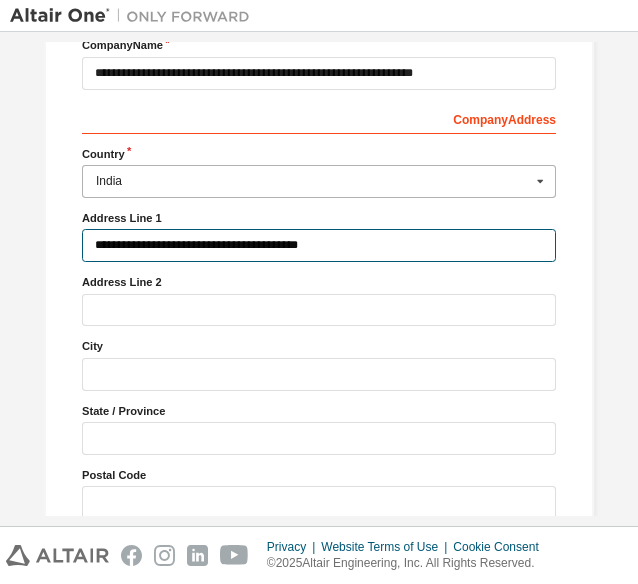 scroll, scrollTop: 298, scrollLeft: 0, axis: vertical 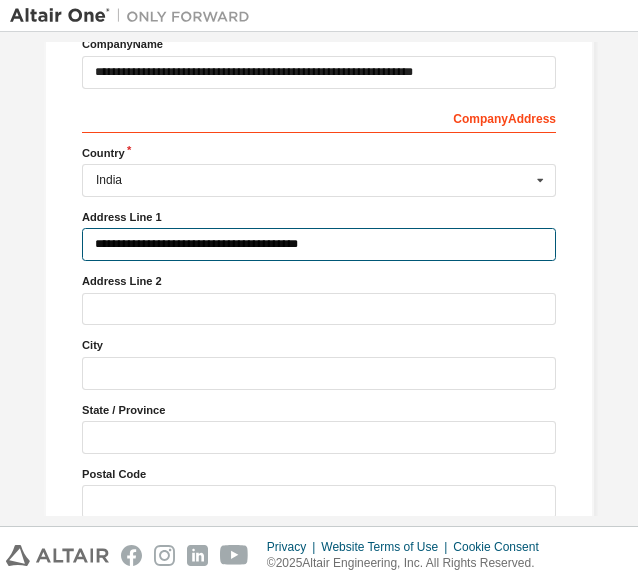 type on "**********" 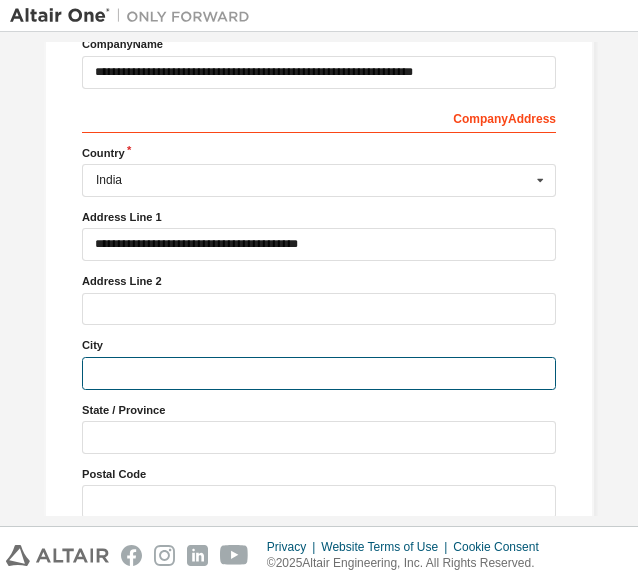 click at bounding box center (319, 373) 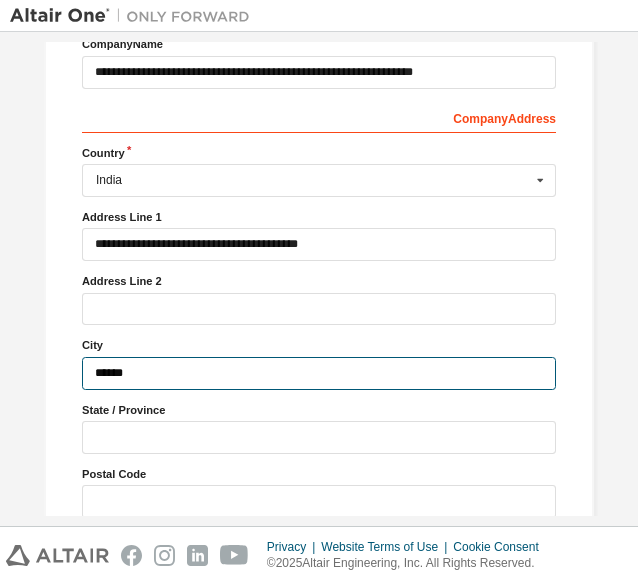 type on "******" 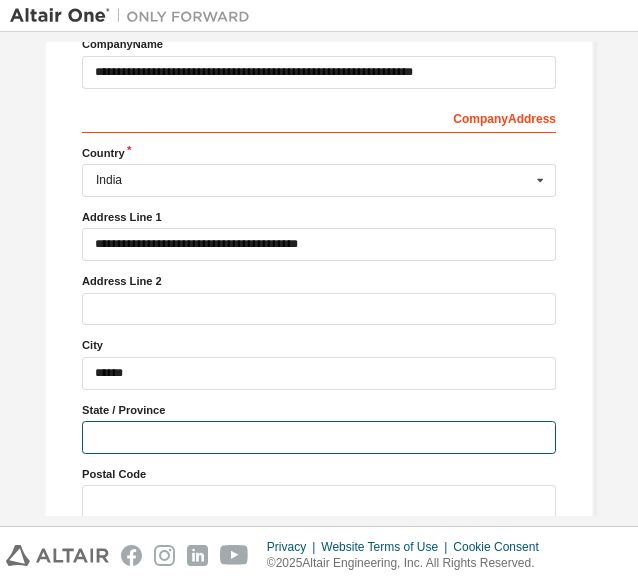 click at bounding box center [319, 437] 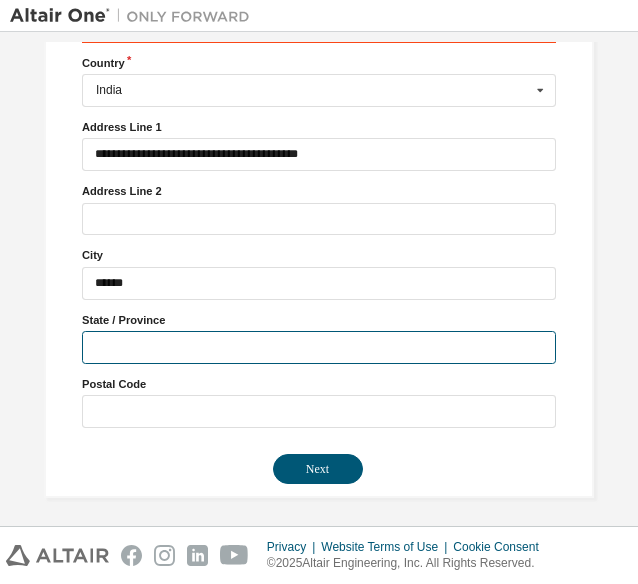 scroll, scrollTop: 388, scrollLeft: 0, axis: vertical 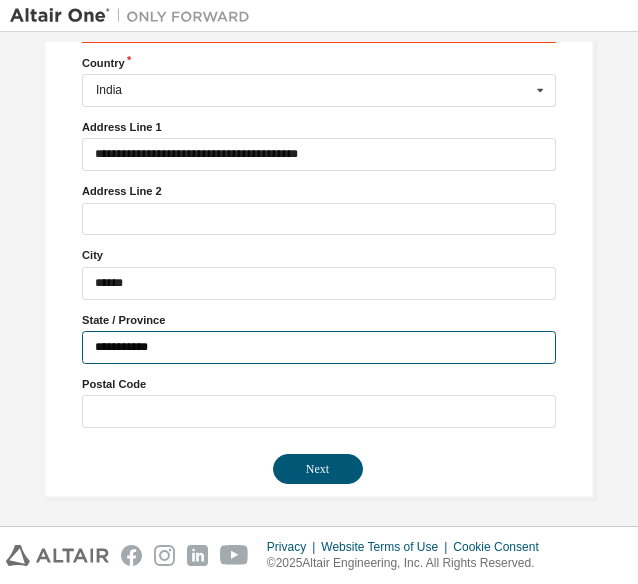 type on "**********" 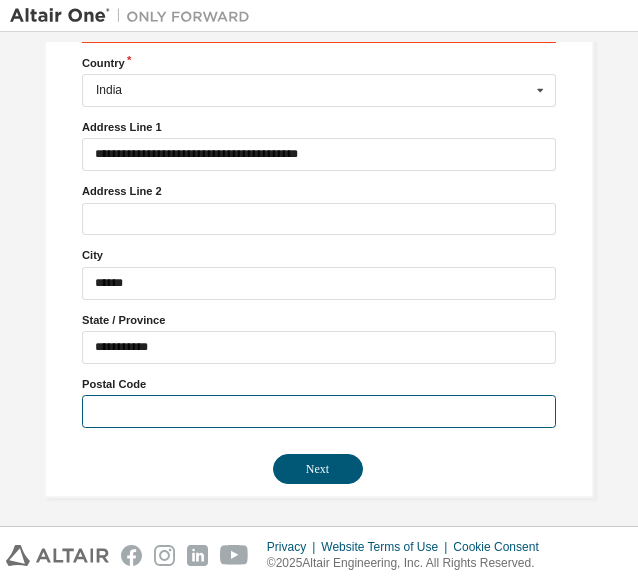 click at bounding box center [319, 411] 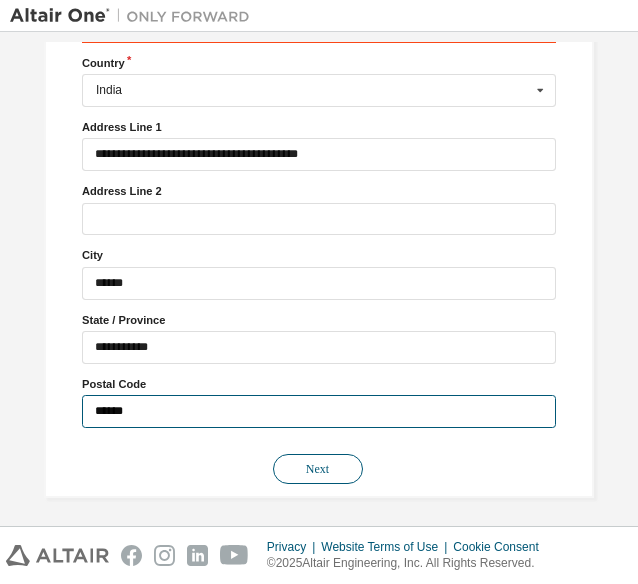type on "******" 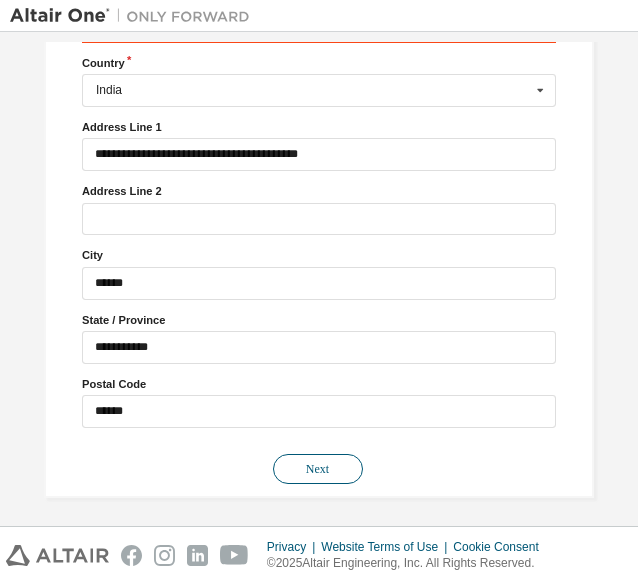 click on "Next" at bounding box center [318, 469] 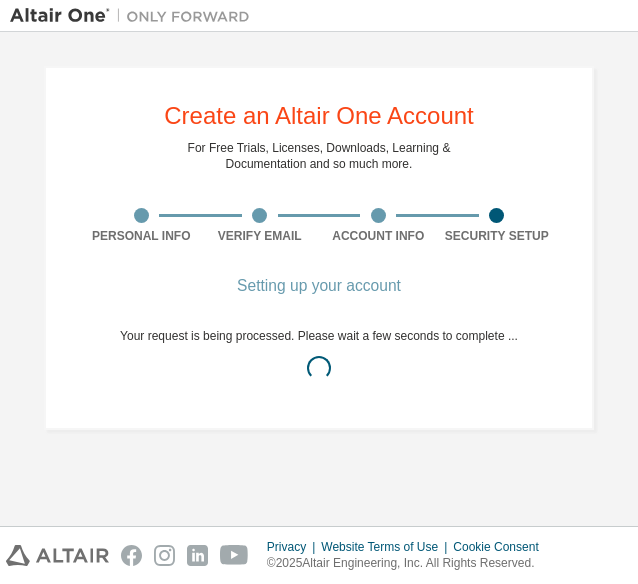 scroll, scrollTop: 0, scrollLeft: 0, axis: both 